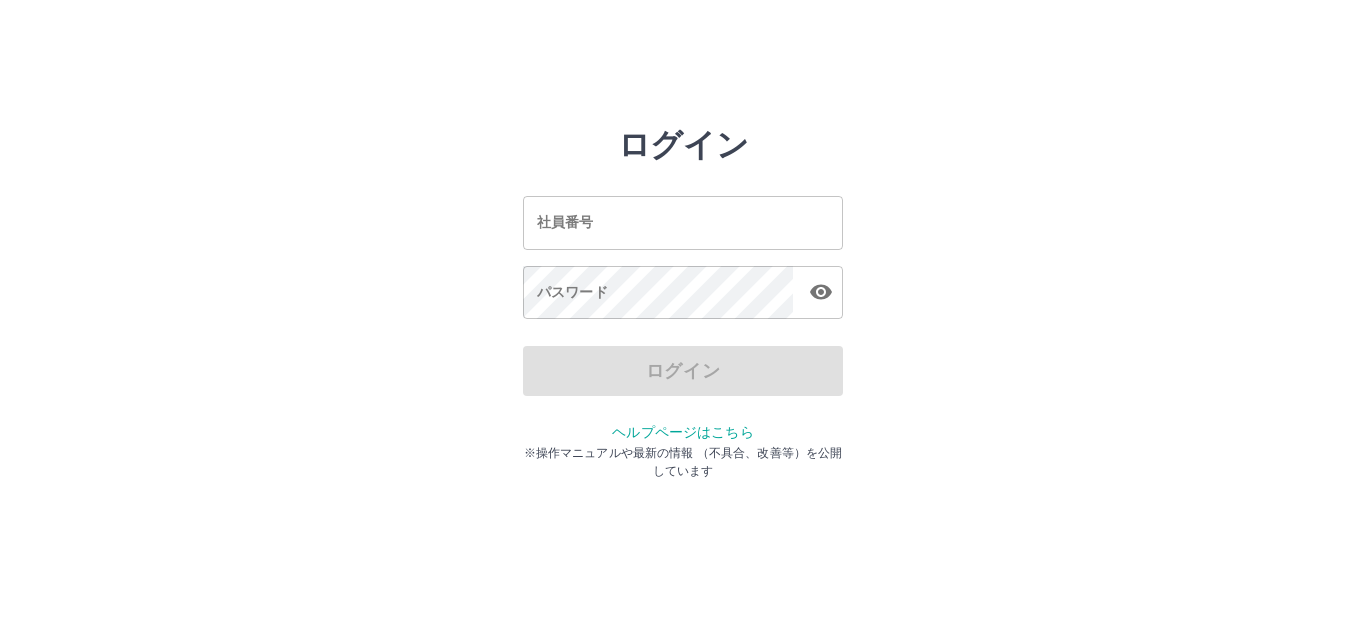 scroll, scrollTop: 0, scrollLeft: 0, axis: both 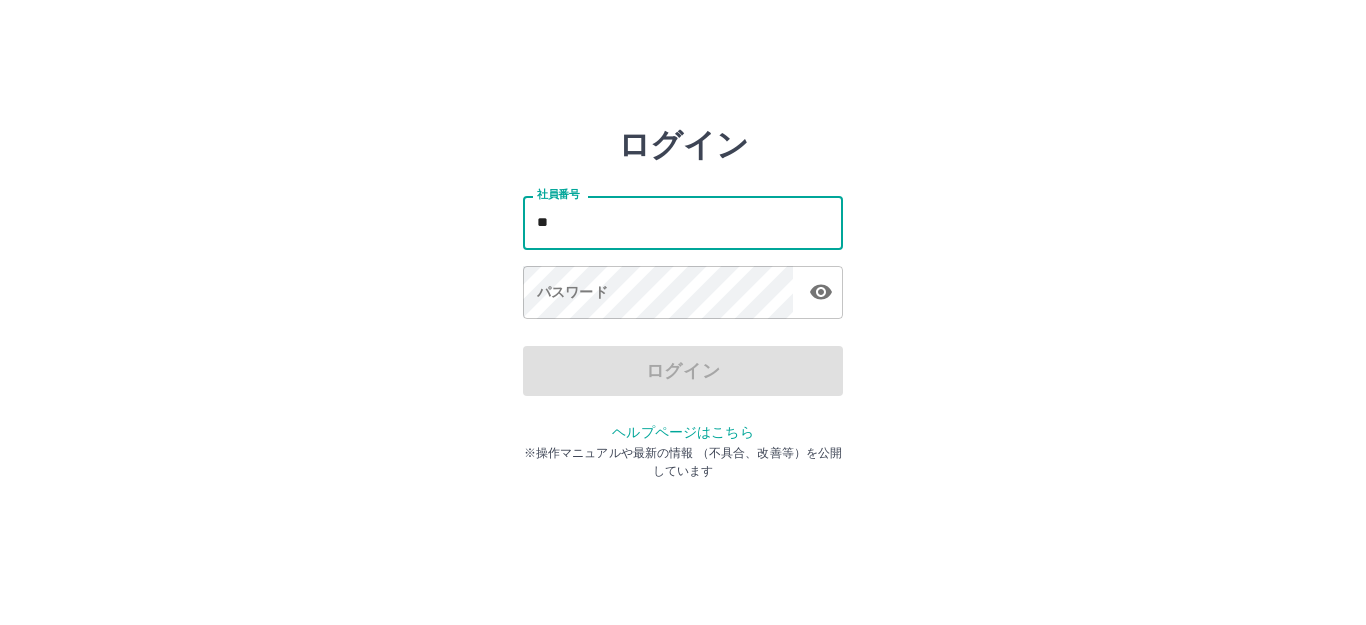 type on "*" 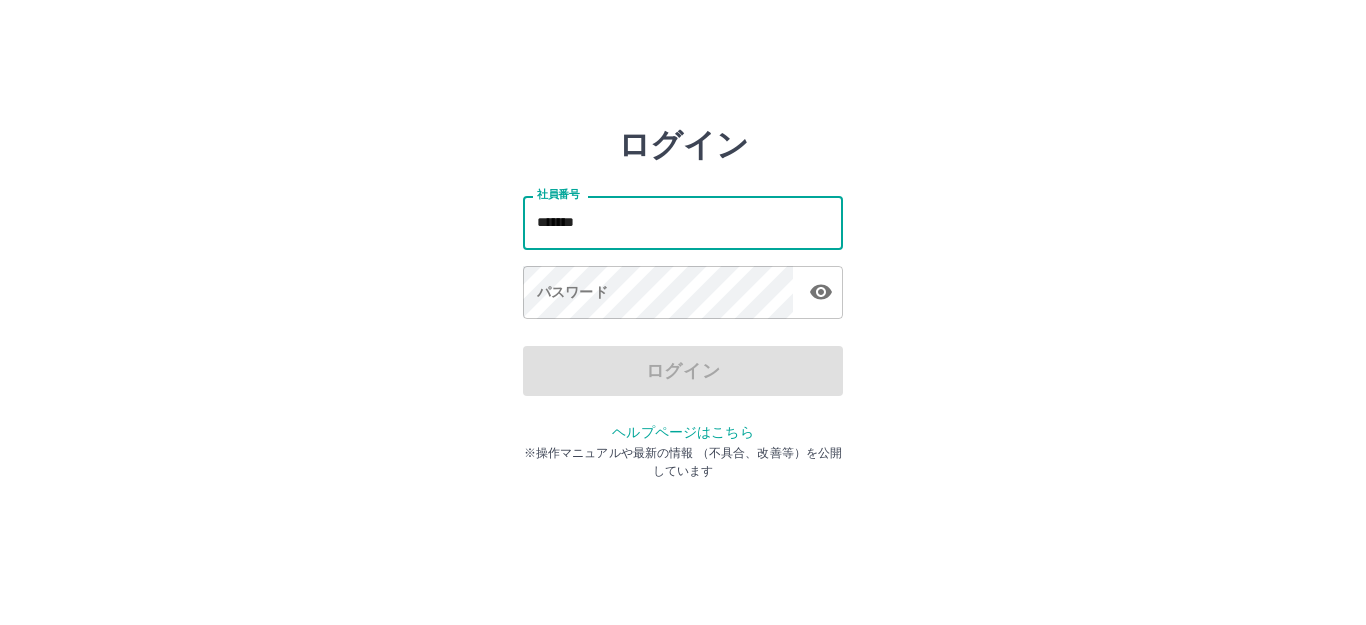 type on "*******" 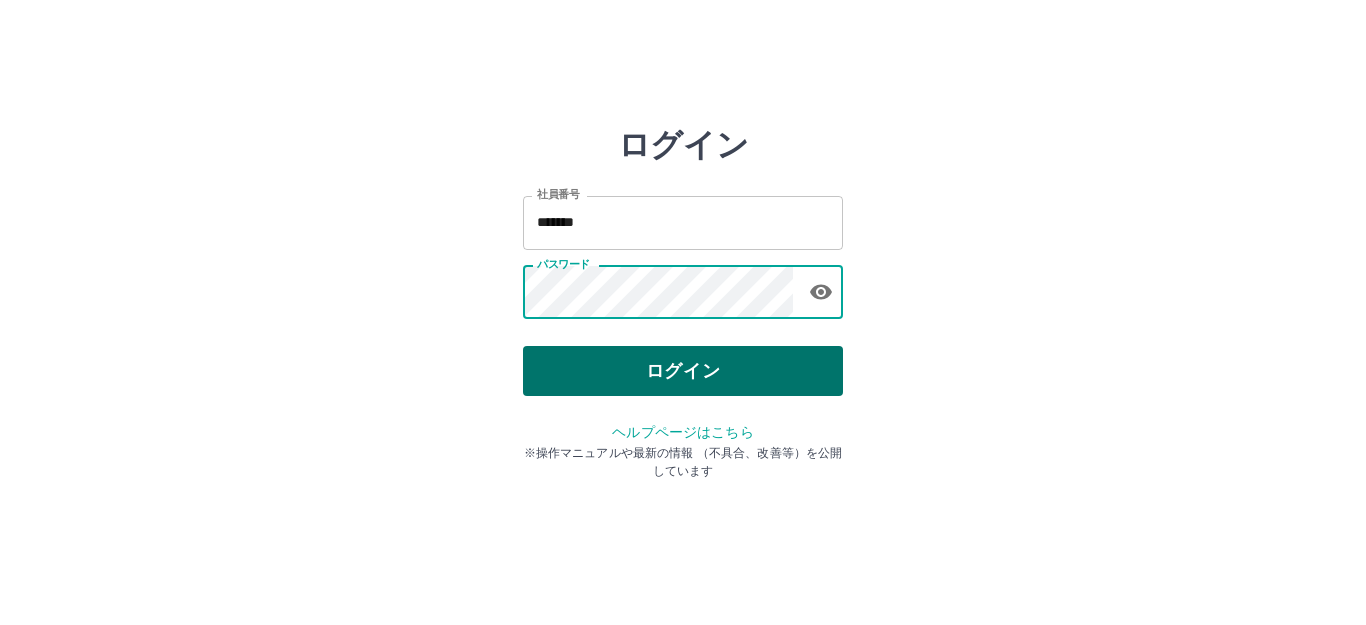 click on "ログイン" at bounding box center [683, 371] 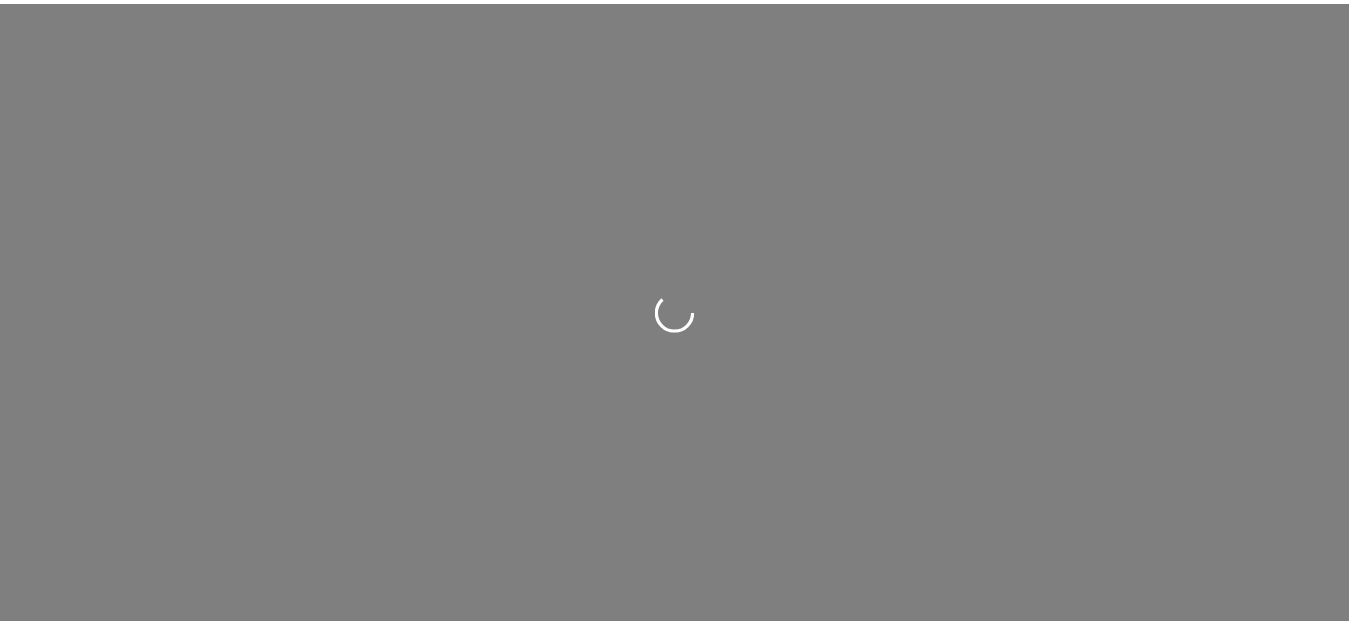 scroll, scrollTop: 0, scrollLeft: 0, axis: both 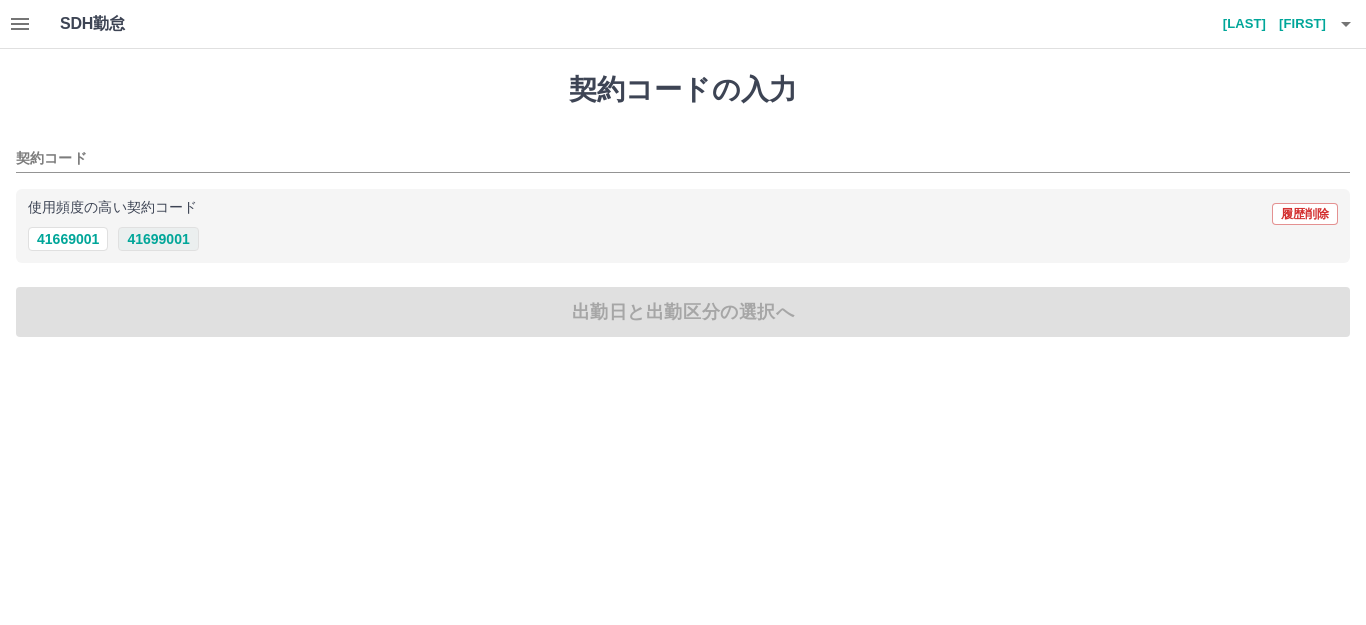 click on "41699001" at bounding box center (158, 239) 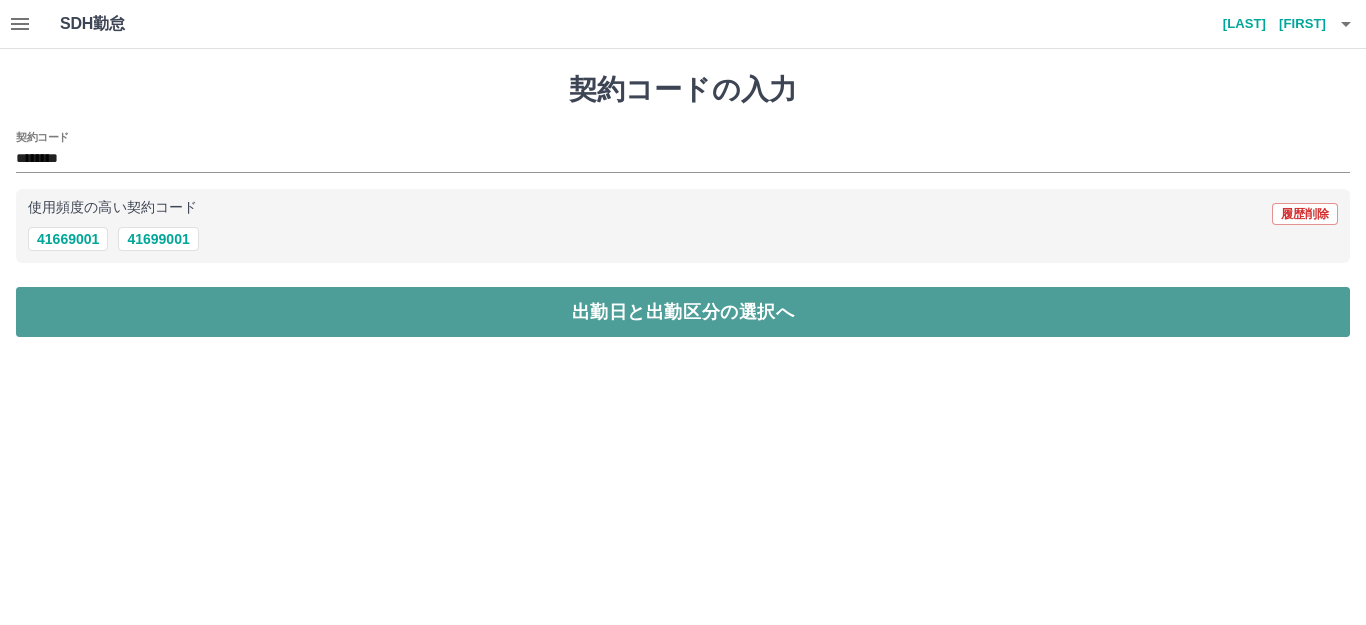 click on "出勤日と出勤区分の選択へ" at bounding box center (683, 312) 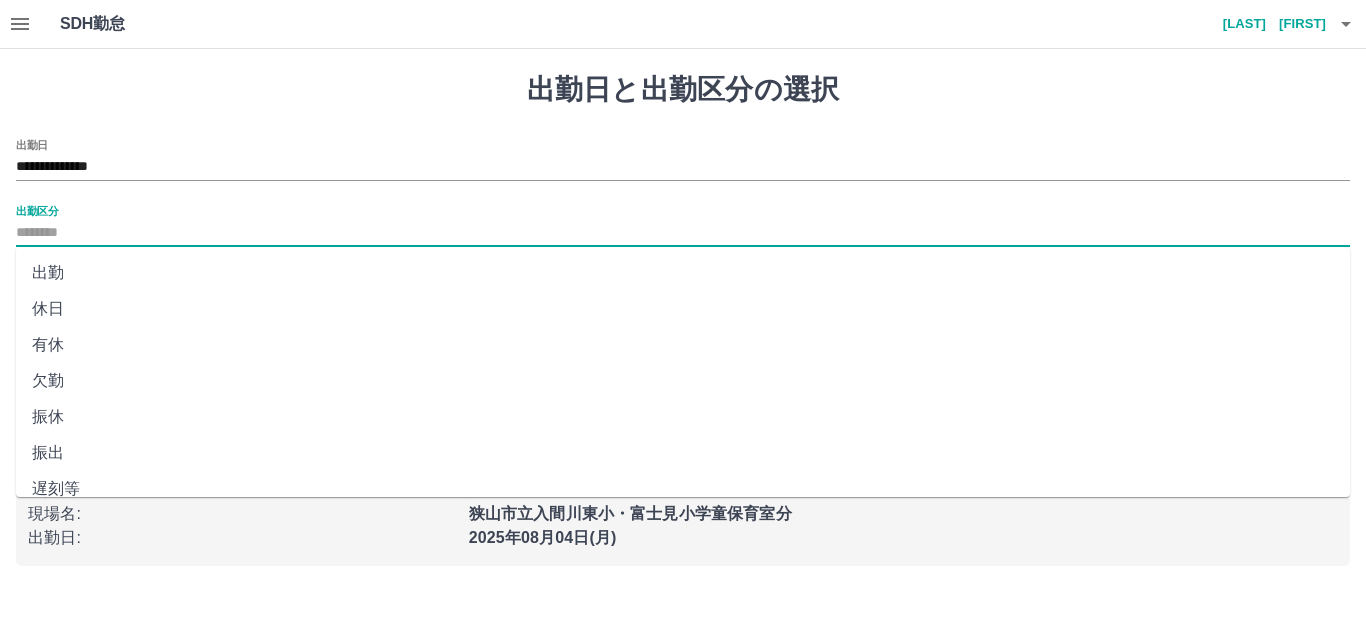 click on "出勤区分" at bounding box center (683, 233) 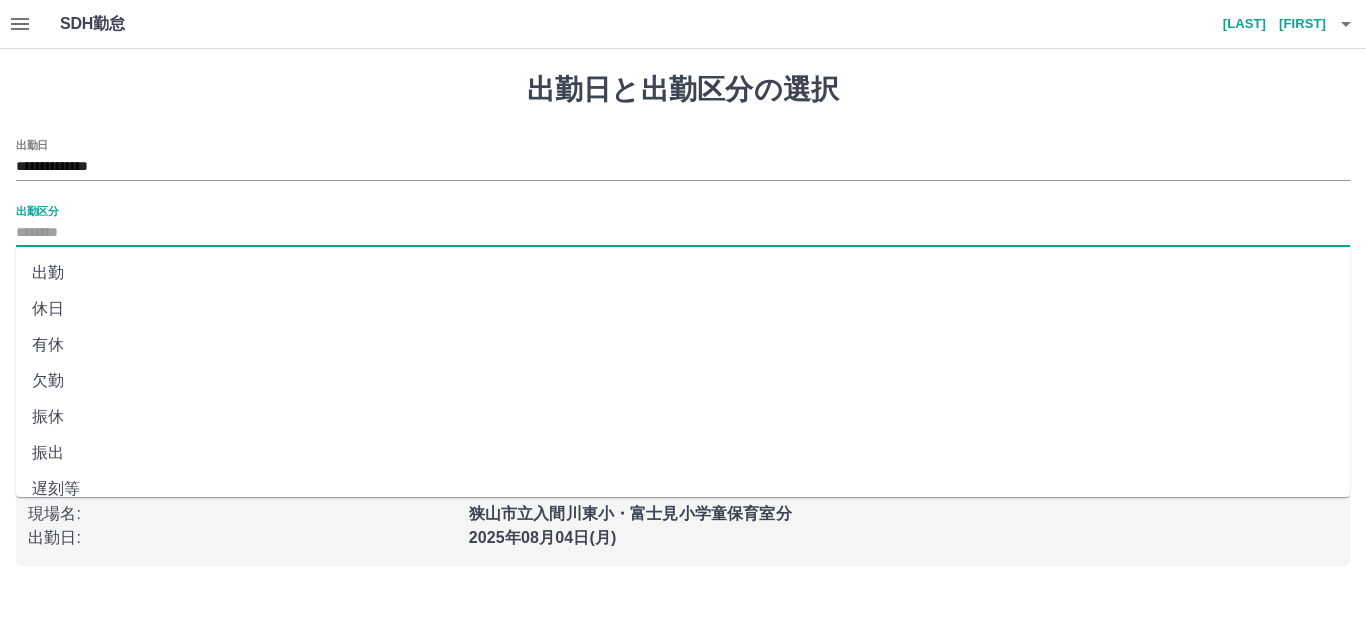 click on "出勤" at bounding box center (683, 273) 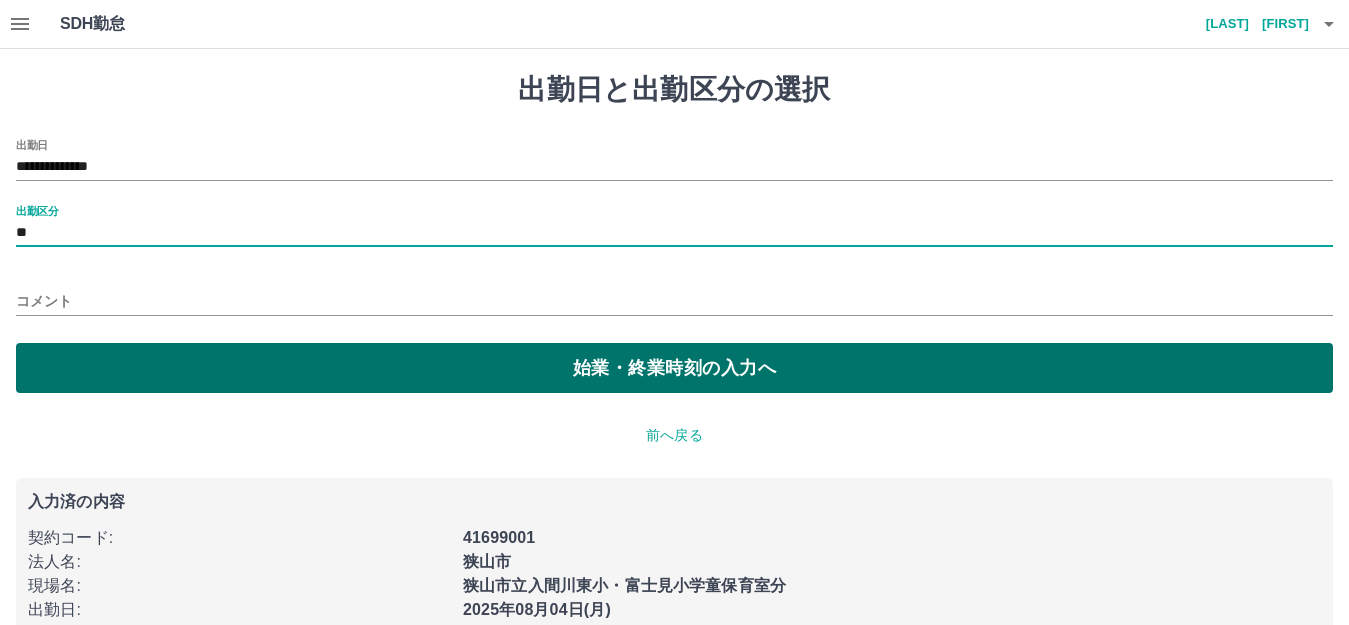 click on "始業・終業時刻の入力へ" at bounding box center (674, 368) 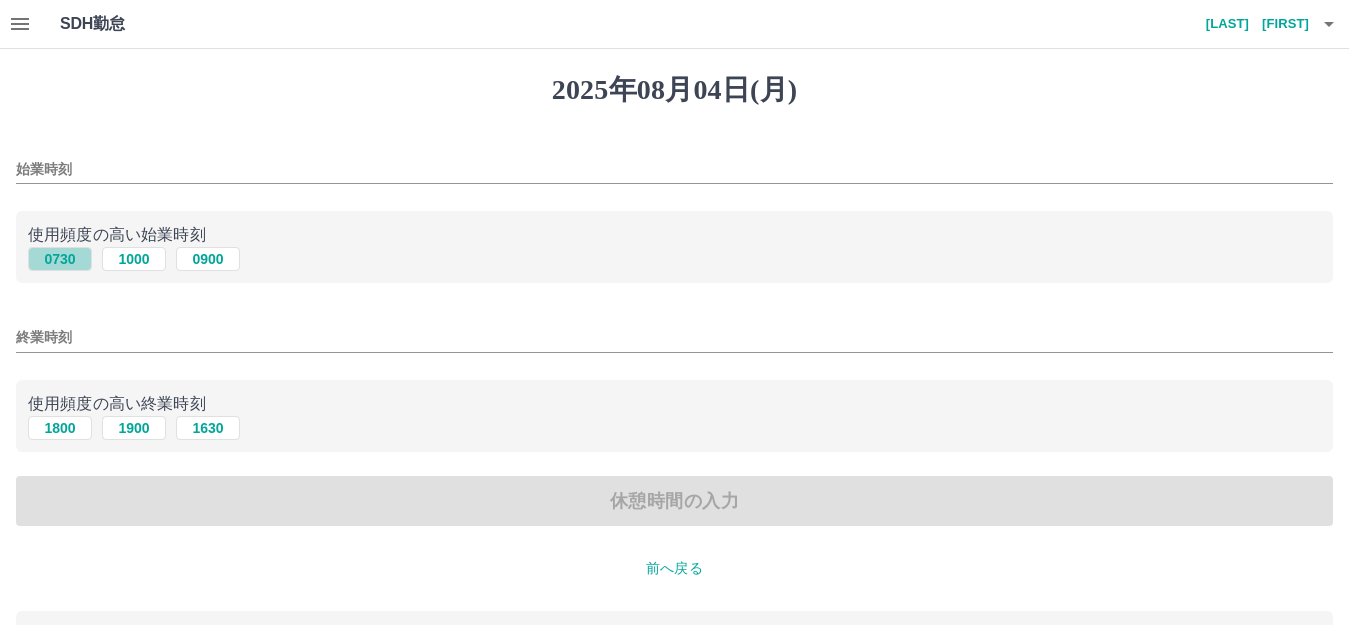click on "0730" at bounding box center [60, 259] 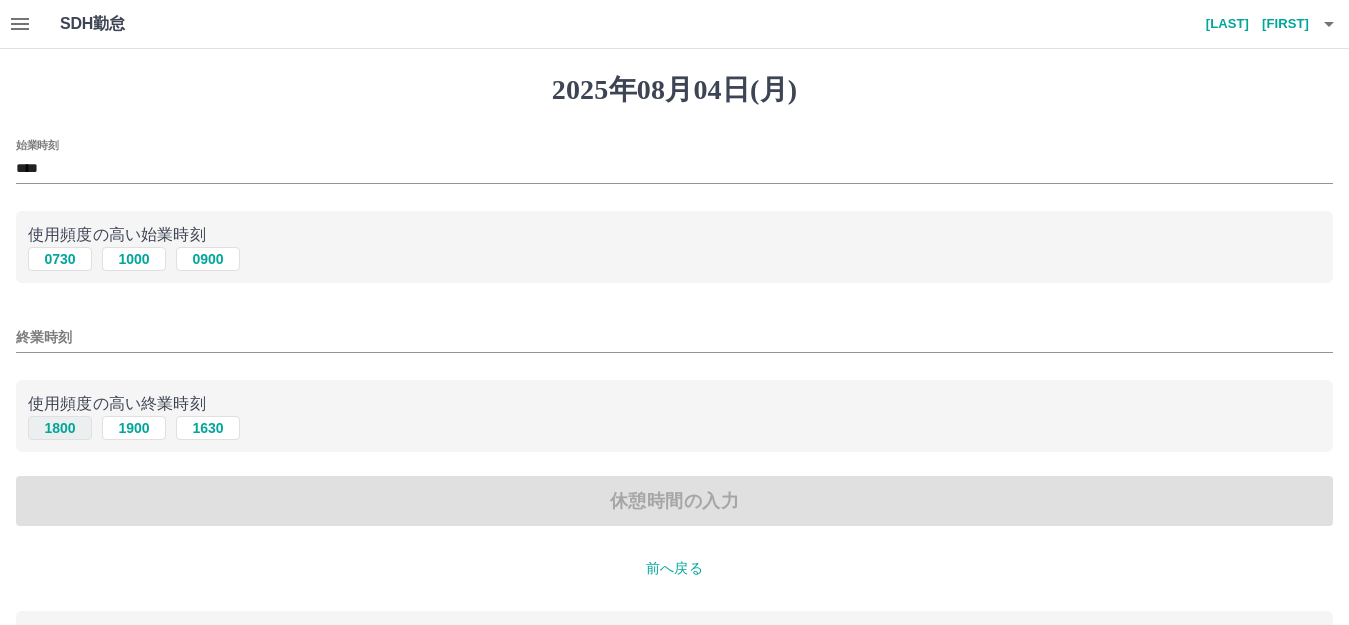 click on "1800" at bounding box center [60, 428] 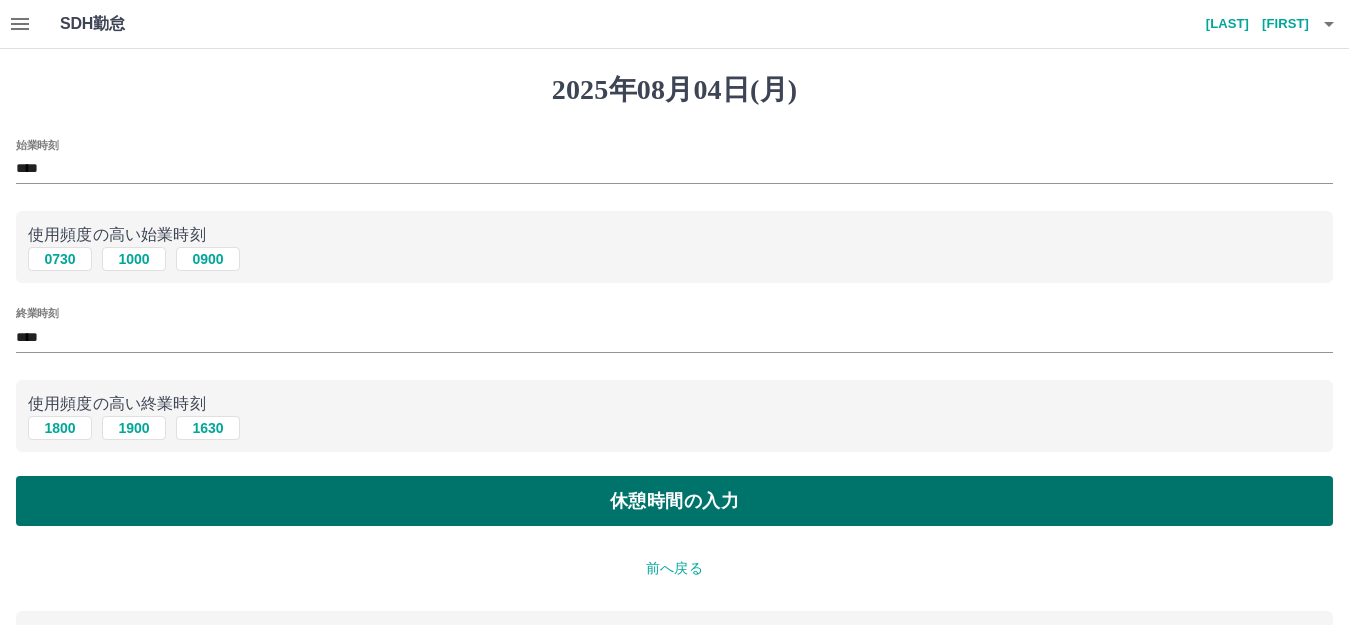 click on "休憩時間の入力" at bounding box center (674, 501) 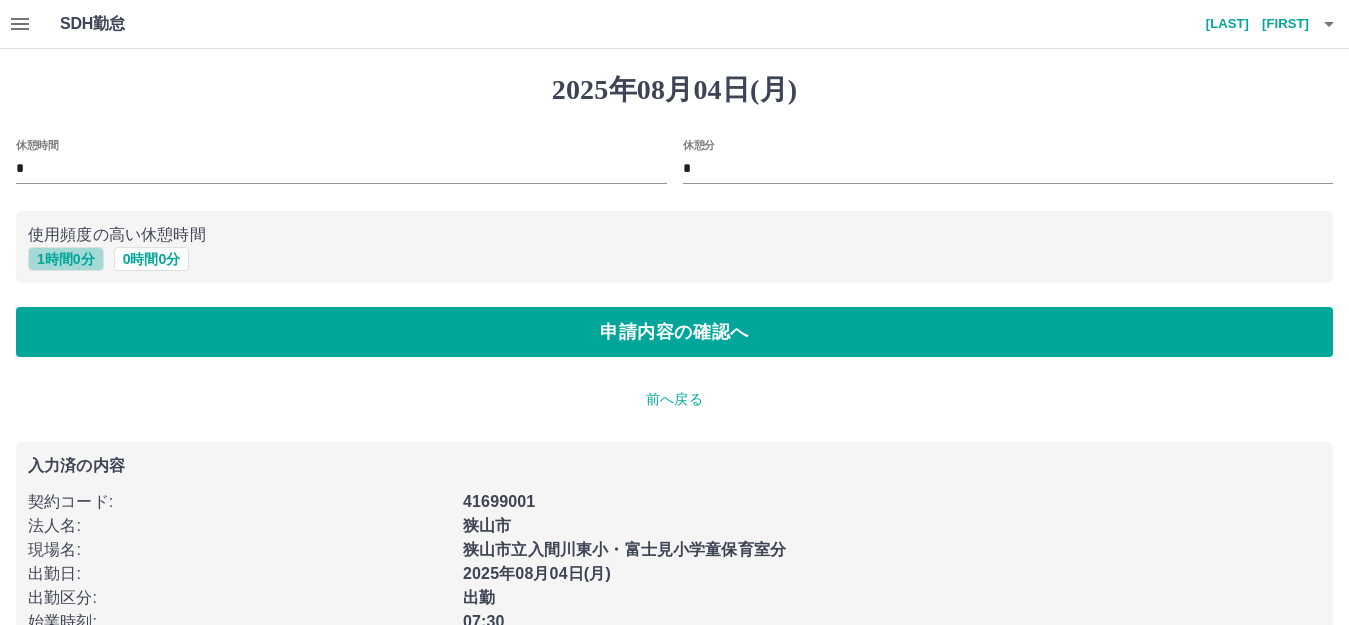 click on "1 時間 0 分" at bounding box center (66, 259) 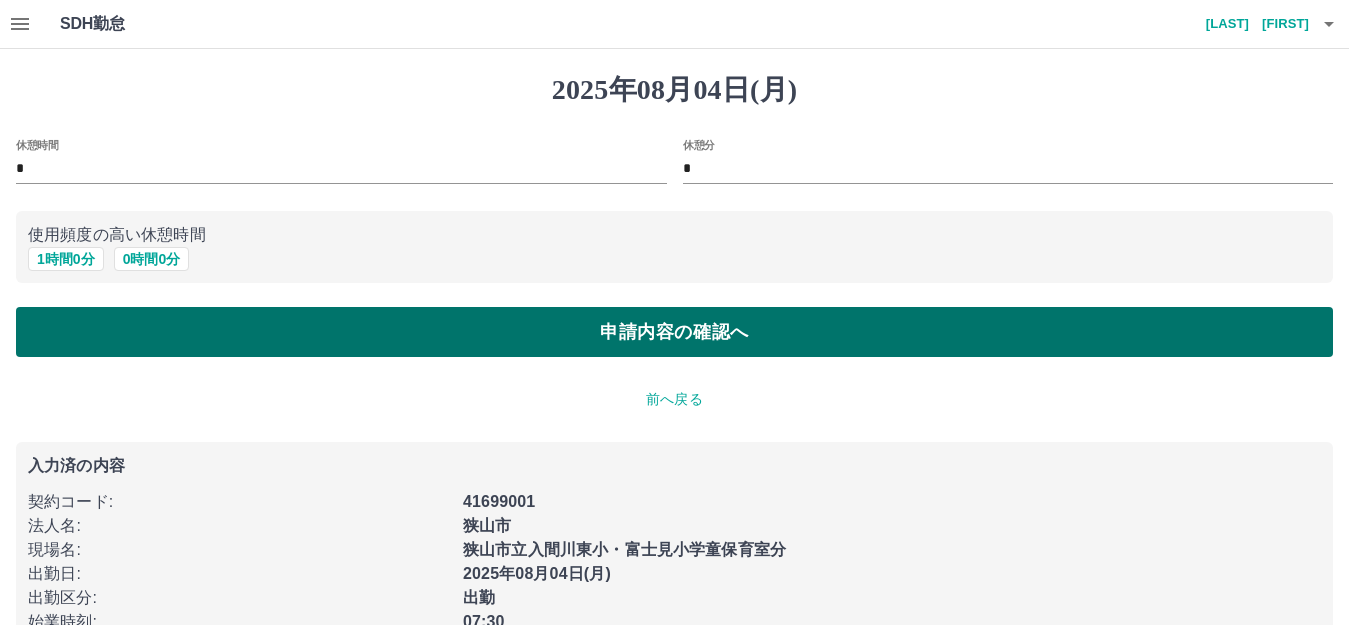 click on "申請内容の確認へ" at bounding box center (674, 332) 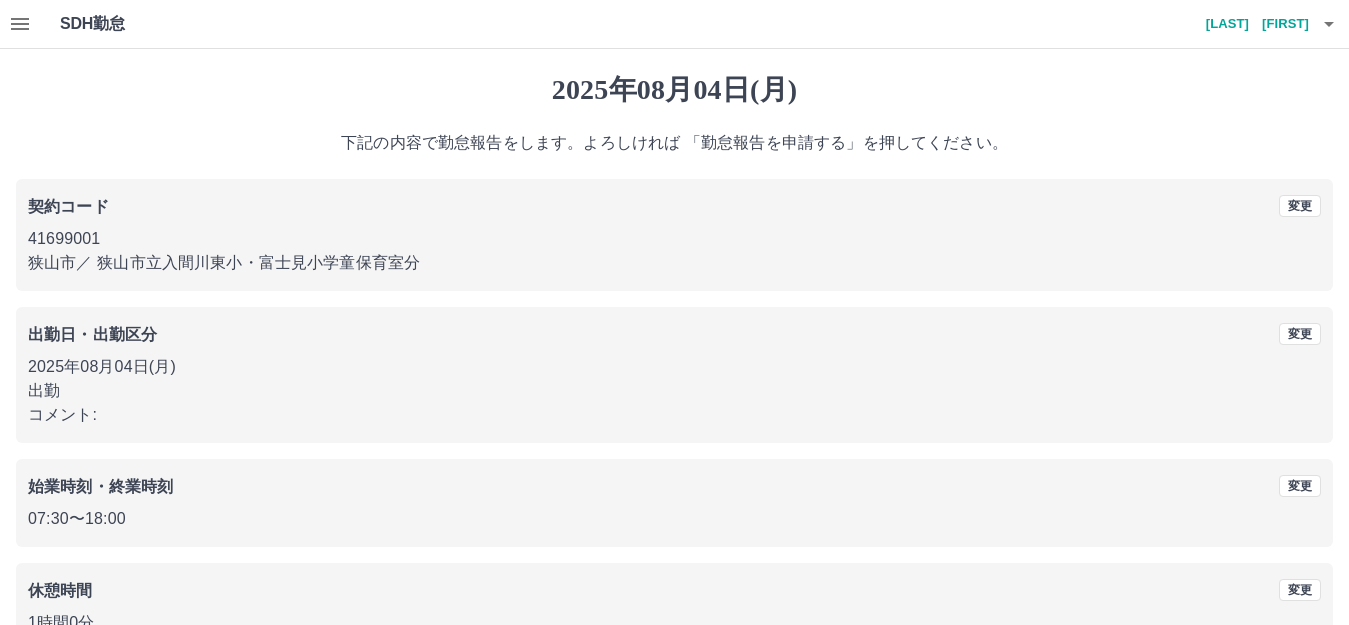 scroll, scrollTop: 124, scrollLeft: 0, axis: vertical 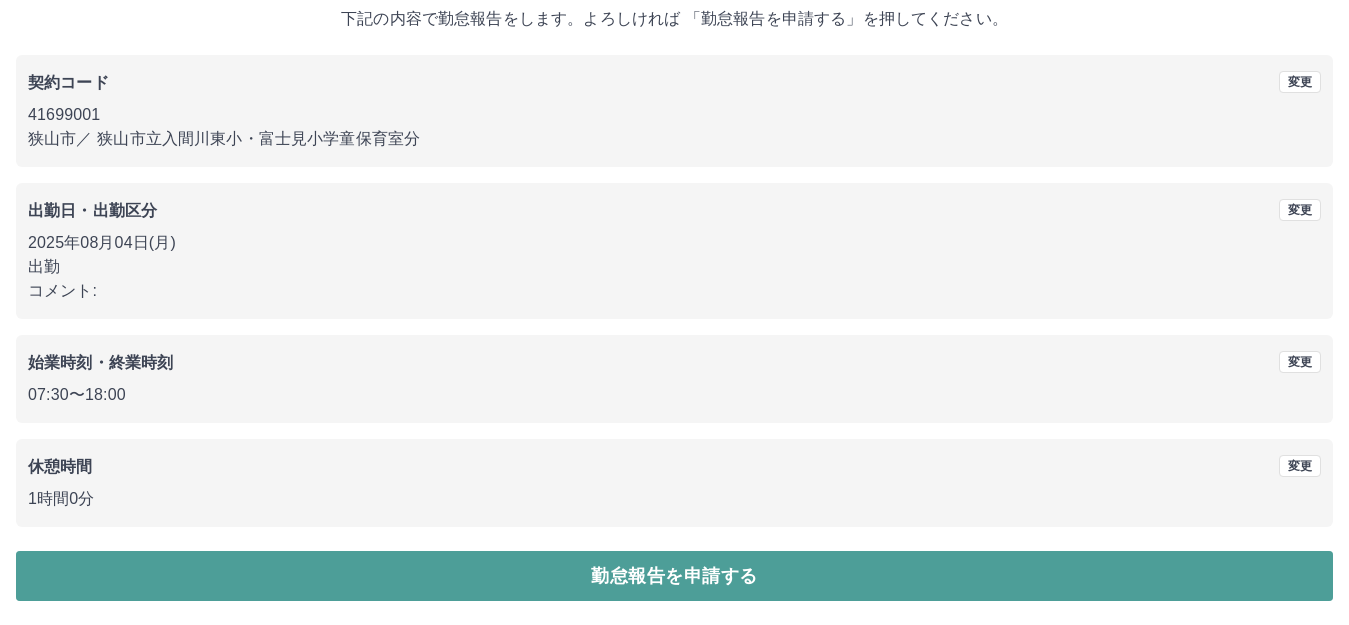 click on "勤怠報告を申請する" at bounding box center [674, 576] 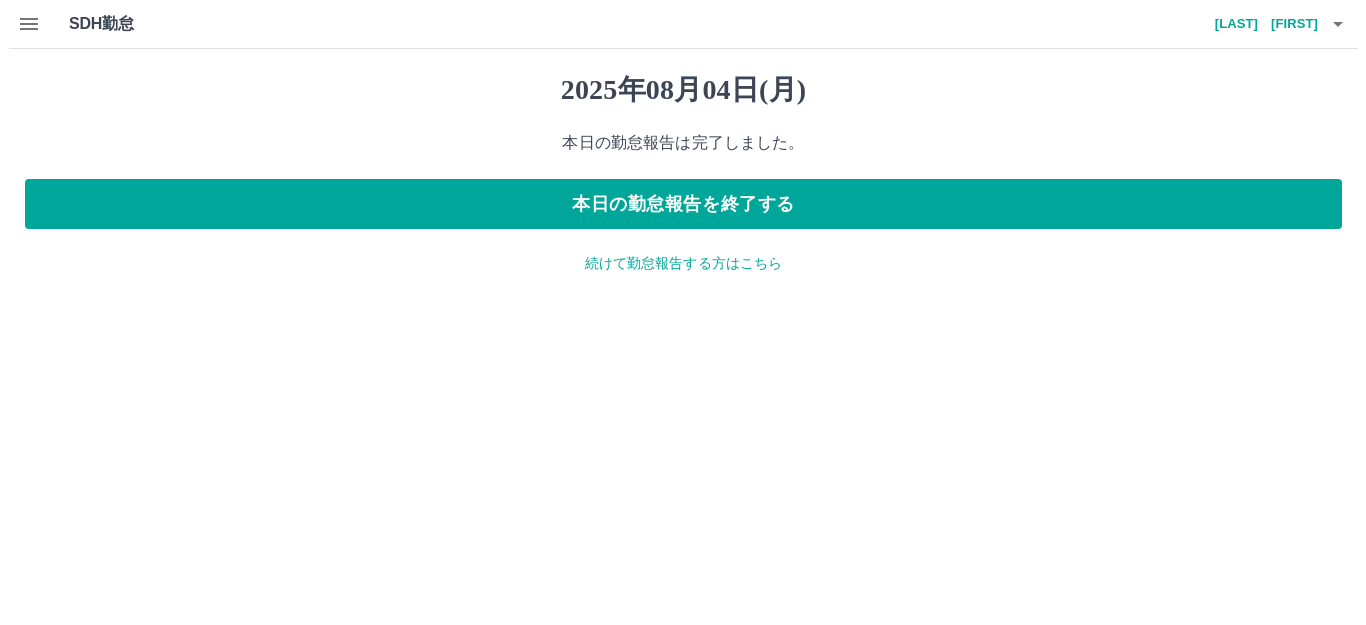 scroll, scrollTop: 0, scrollLeft: 0, axis: both 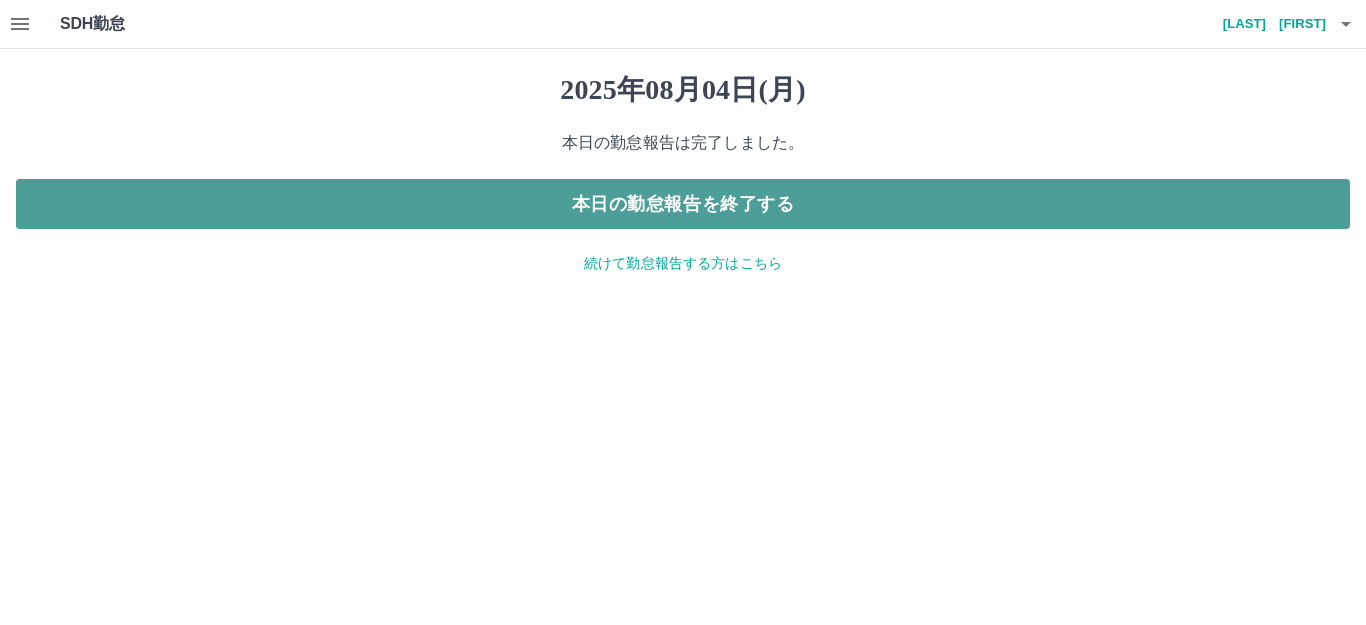 click on "本日の勤怠報告を終了する" at bounding box center (683, 204) 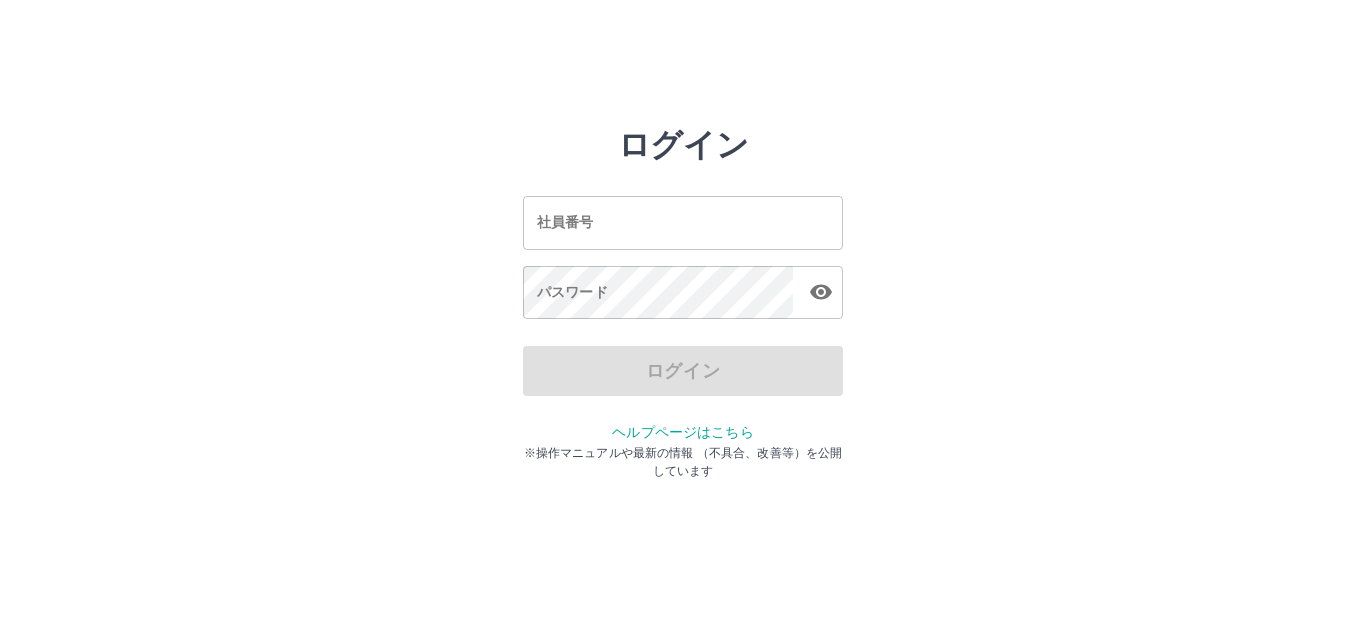scroll, scrollTop: 0, scrollLeft: 0, axis: both 